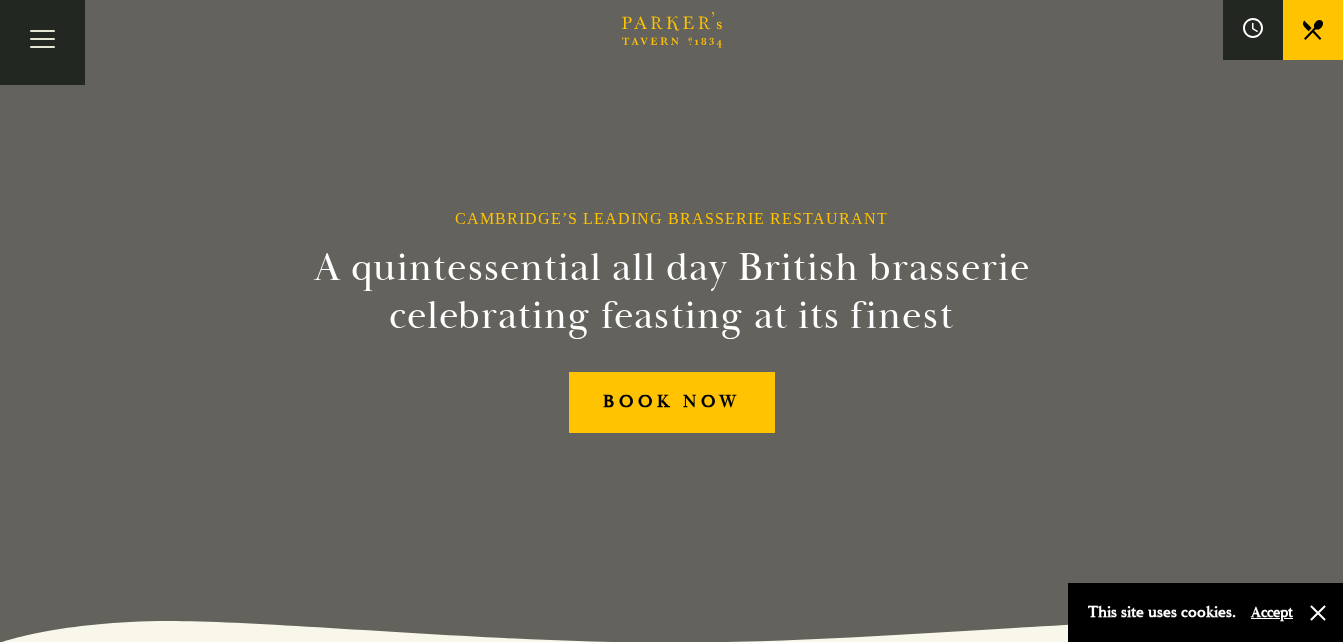 scroll, scrollTop: 0, scrollLeft: 0, axis: both 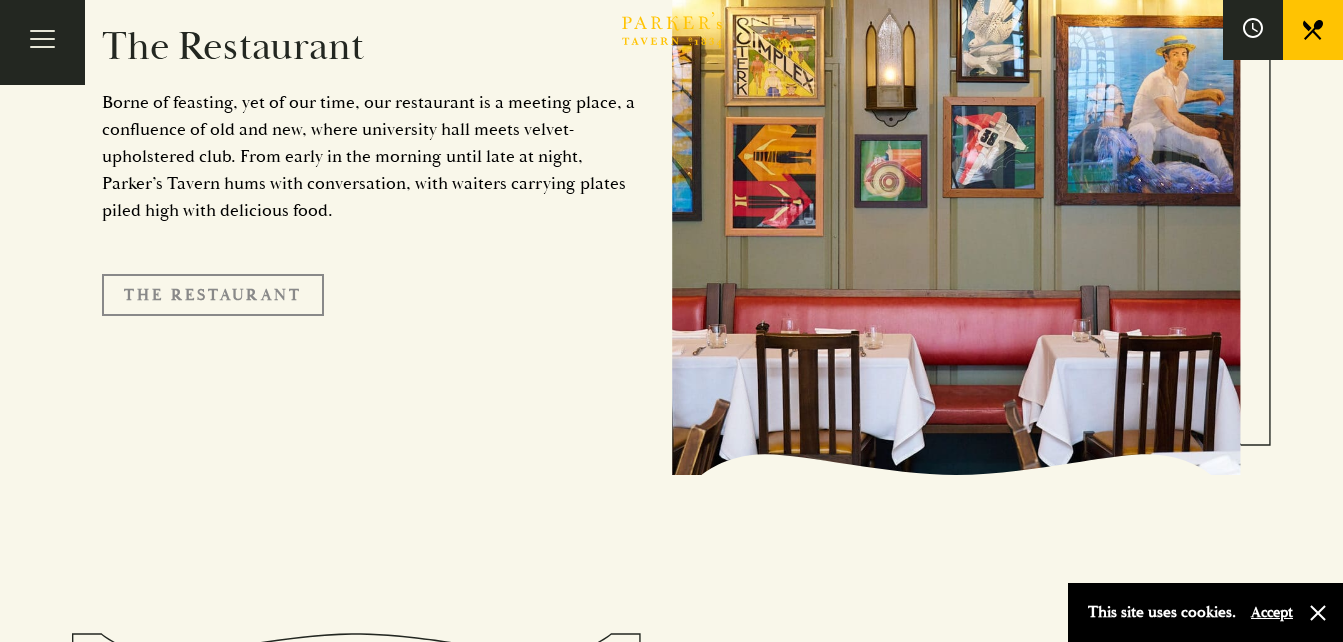 click on "The Restaurant" at bounding box center (213, 295) 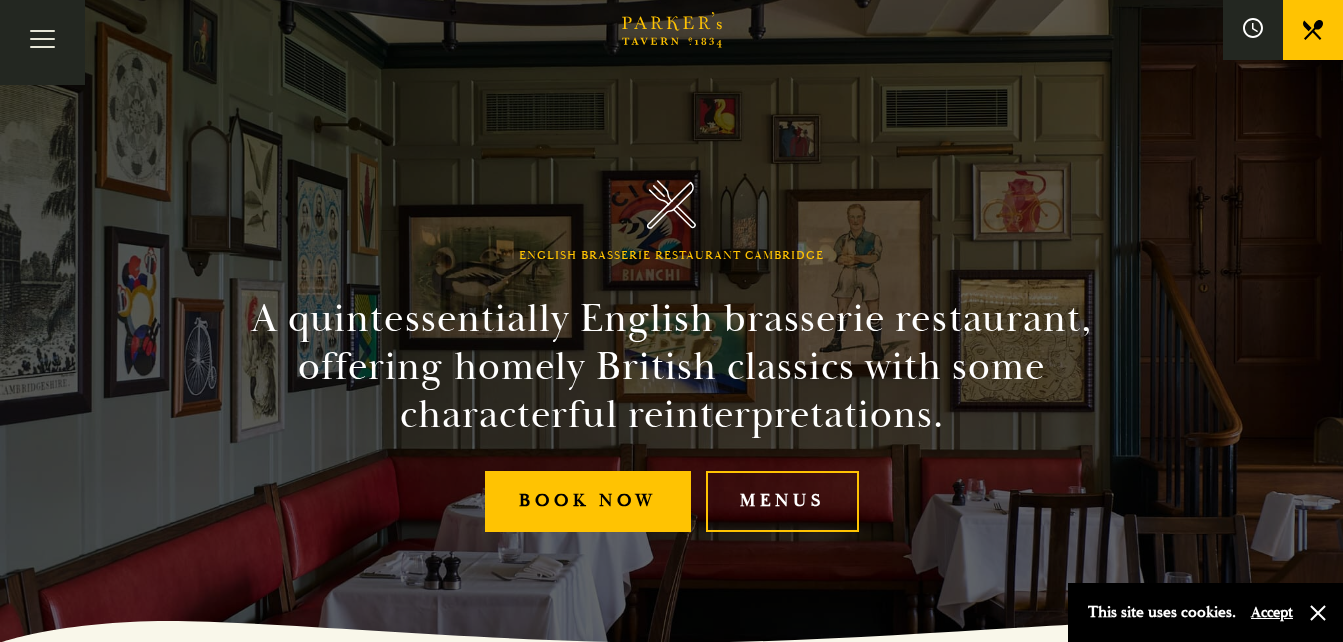 scroll, scrollTop: 0, scrollLeft: 0, axis: both 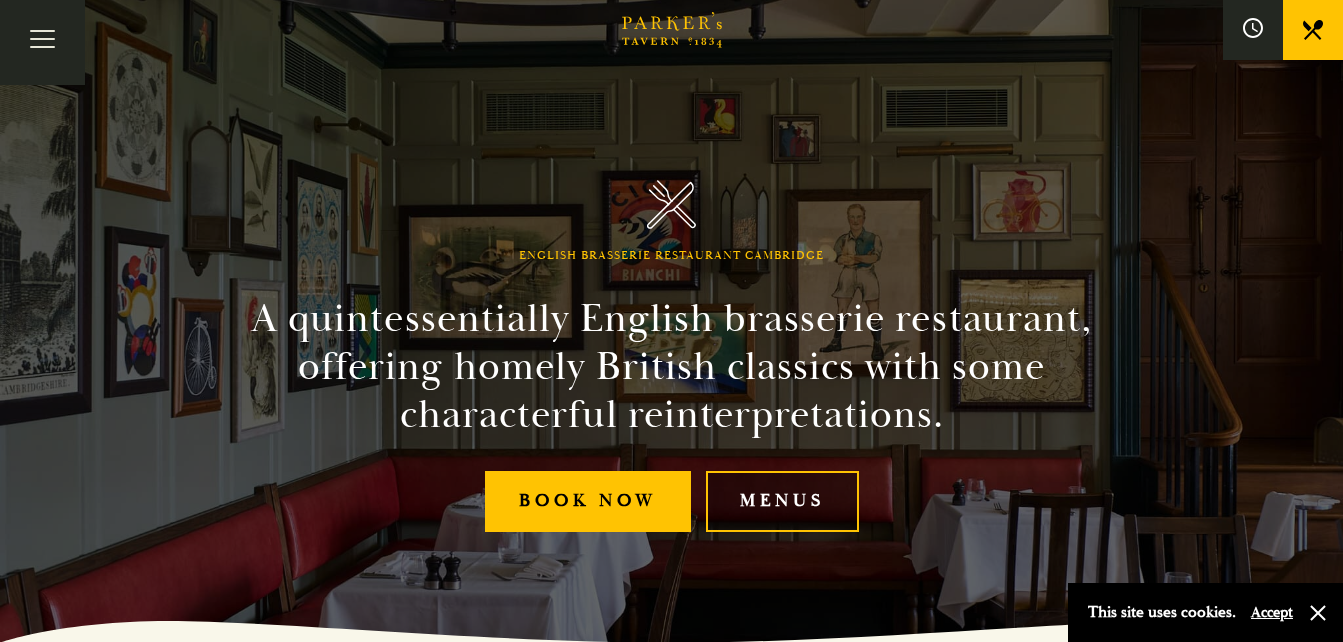 click on "Menus" at bounding box center (782, 501) 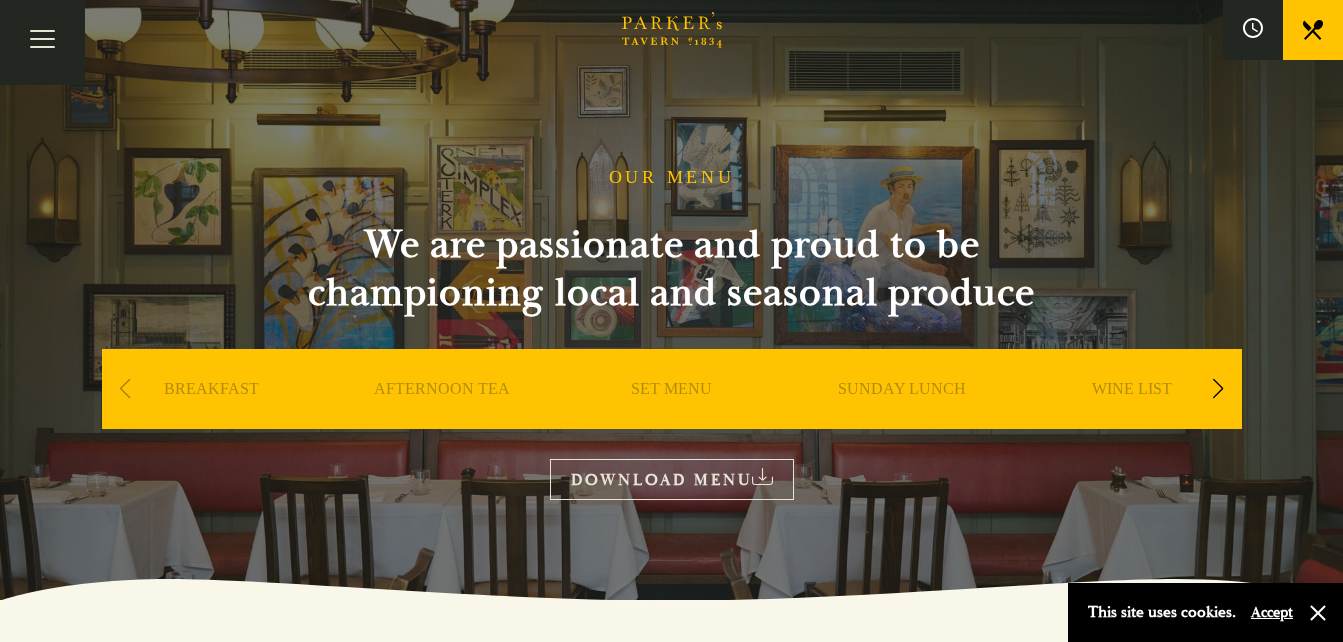 scroll, scrollTop: 0, scrollLeft: 0, axis: both 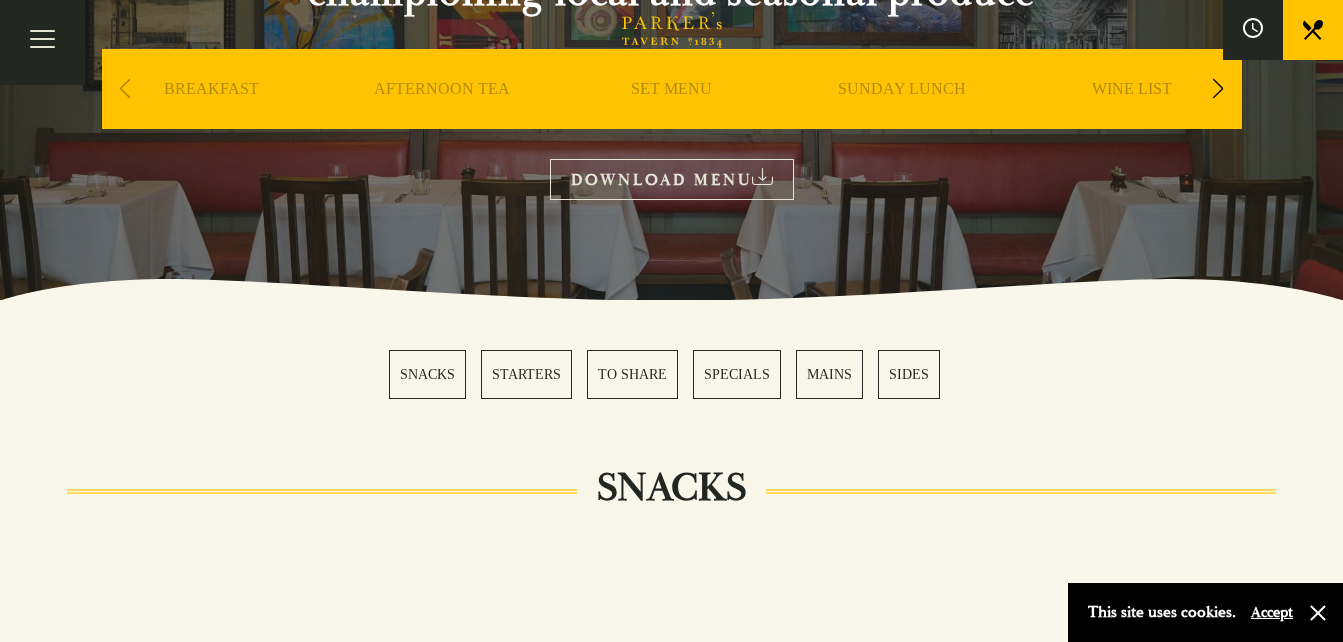 click on "SPECIALS" at bounding box center [737, 374] 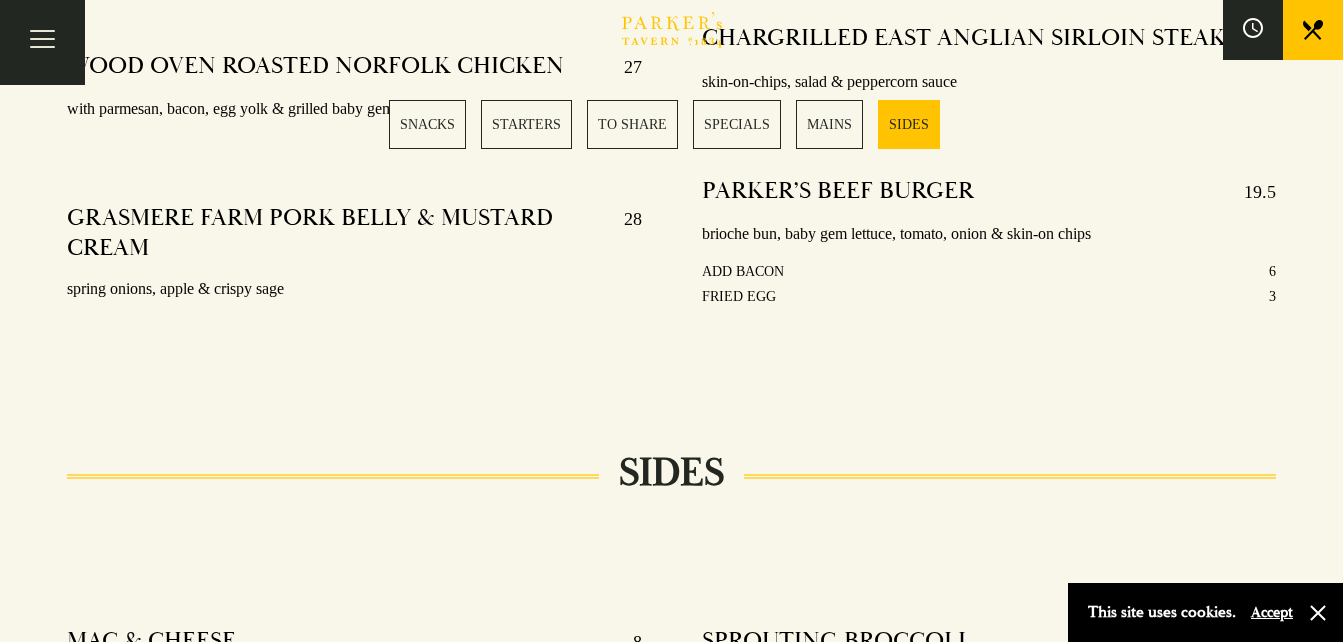 scroll, scrollTop: 4257, scrollLeft: 0, axis: vertical 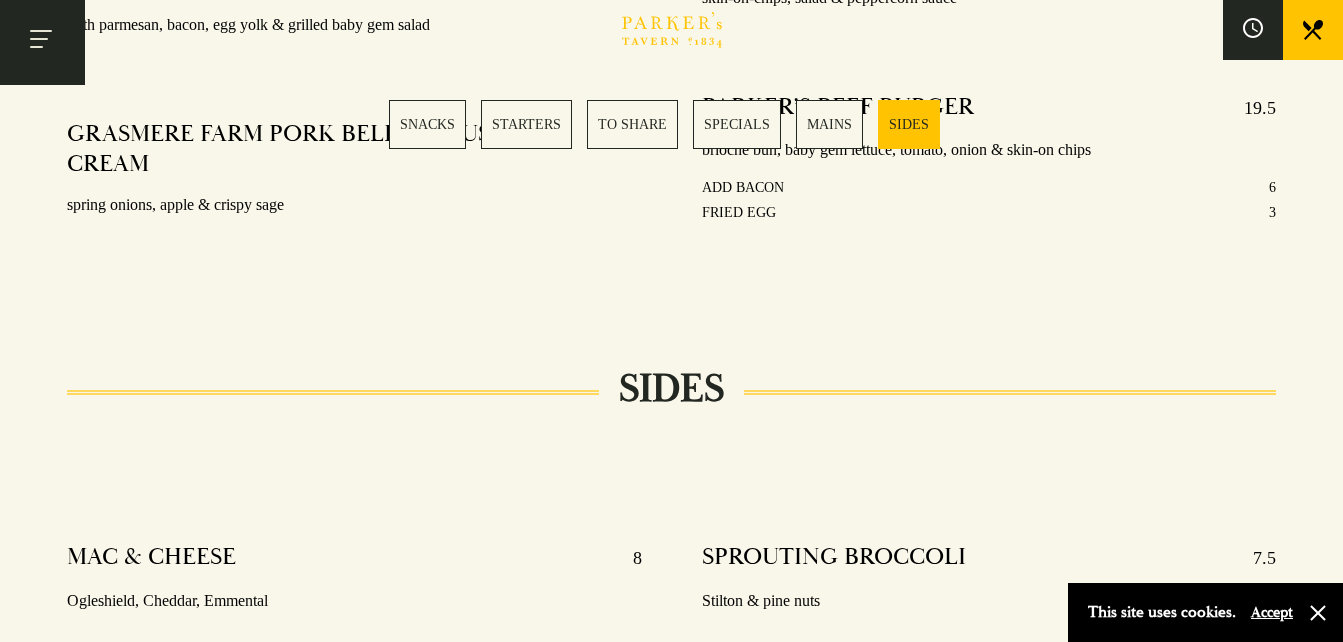 click at bounding box center [42, 42] 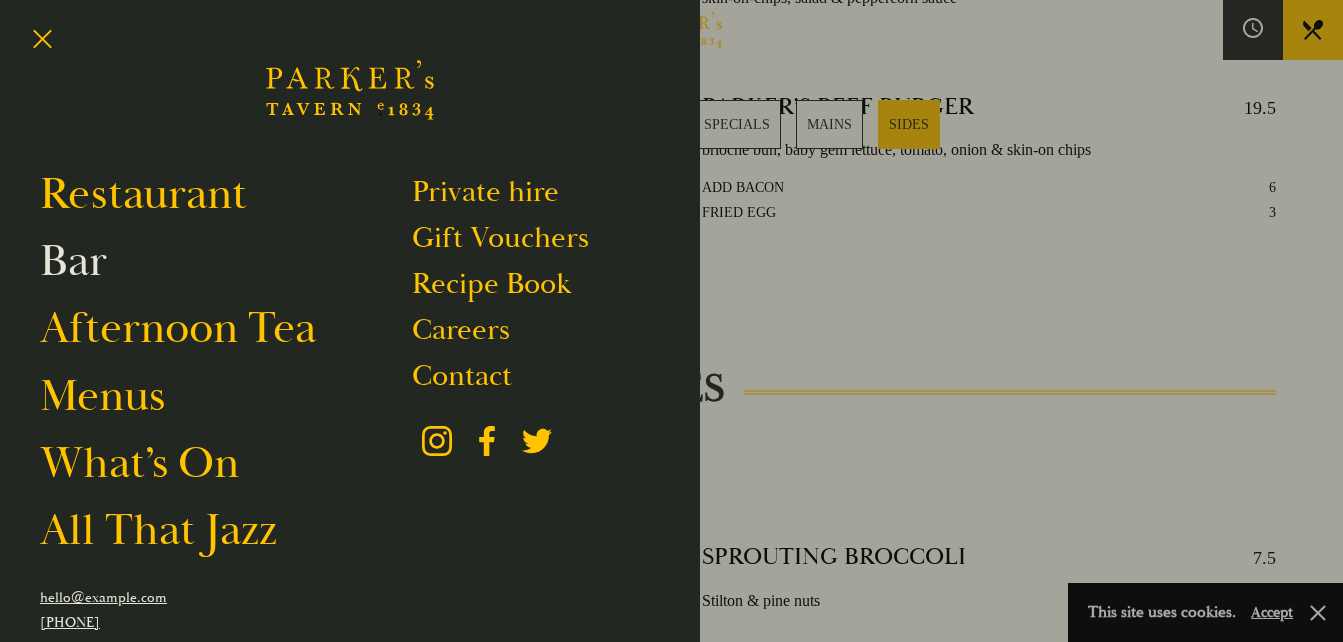 click on "Bar" at bounding box center (73, 261) 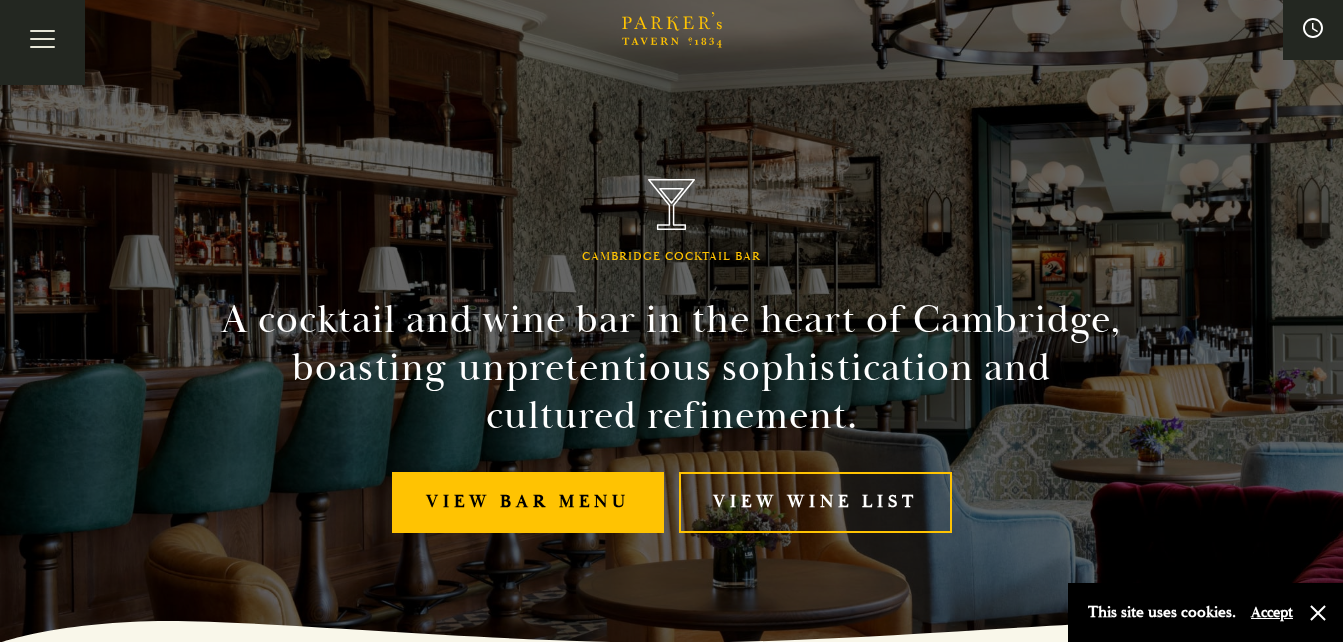 scroll, scrollTop: 0, scrollLeft: 0, axis: both 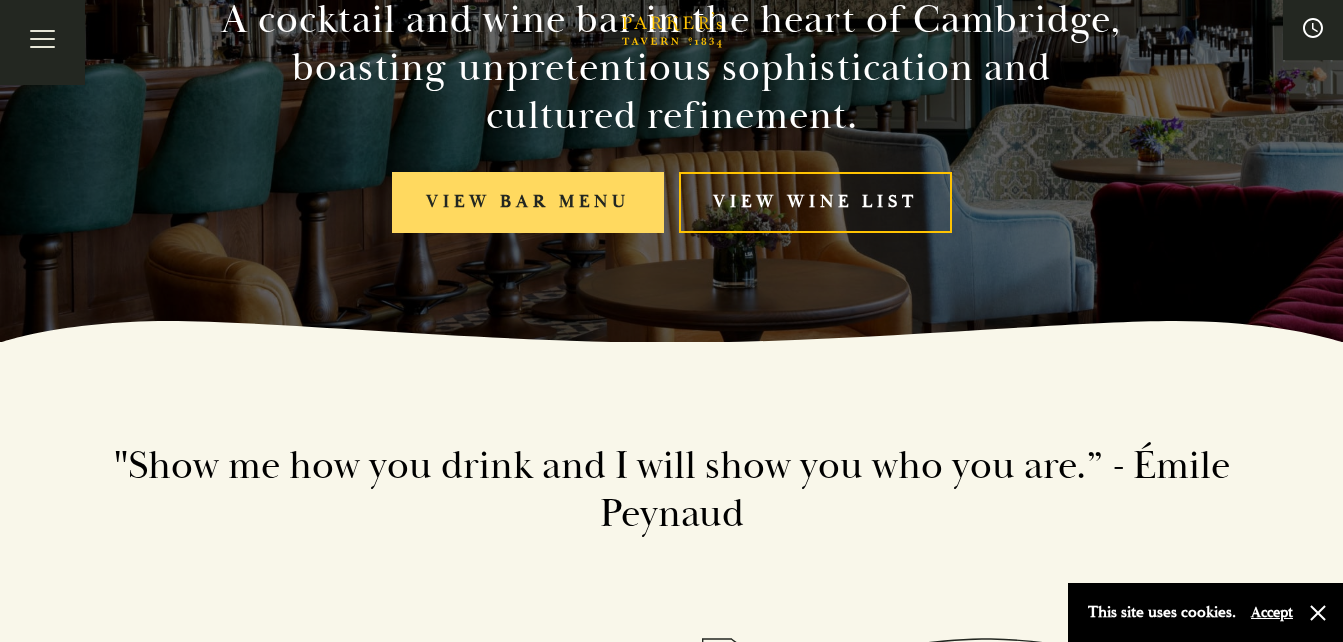 click on "View bar menu" at bounding box center (528, 202) 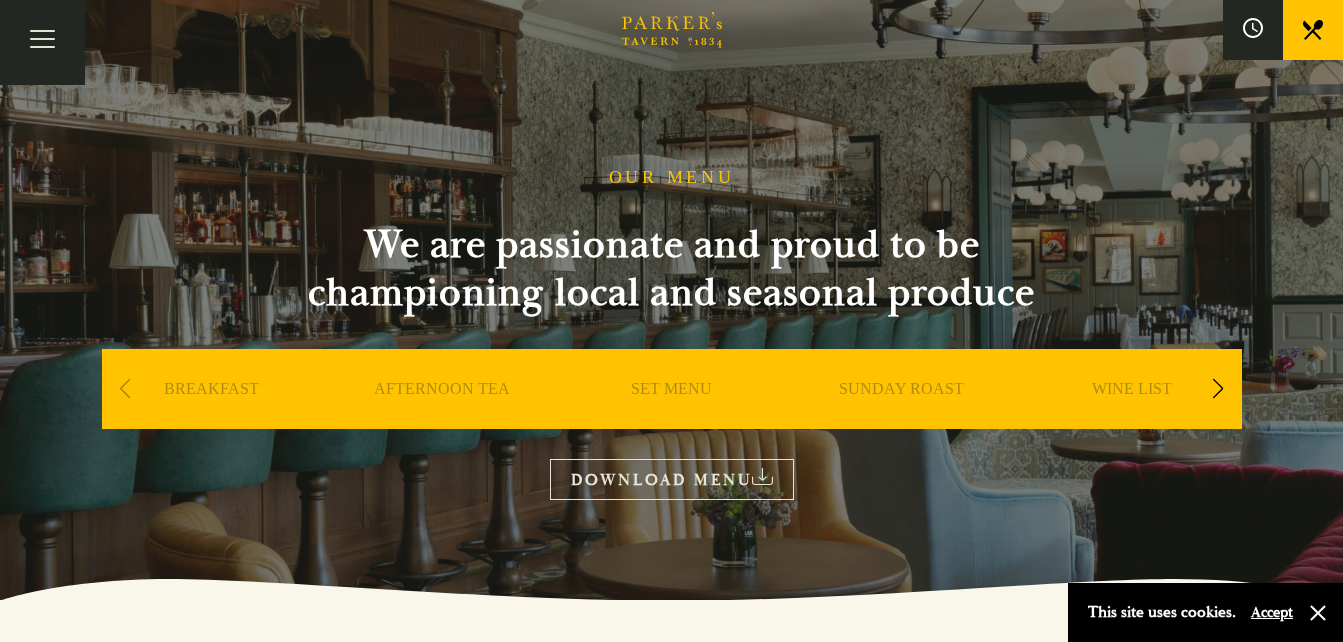scroll, scrollTop: 0, scrollLeft: 0, axis: both 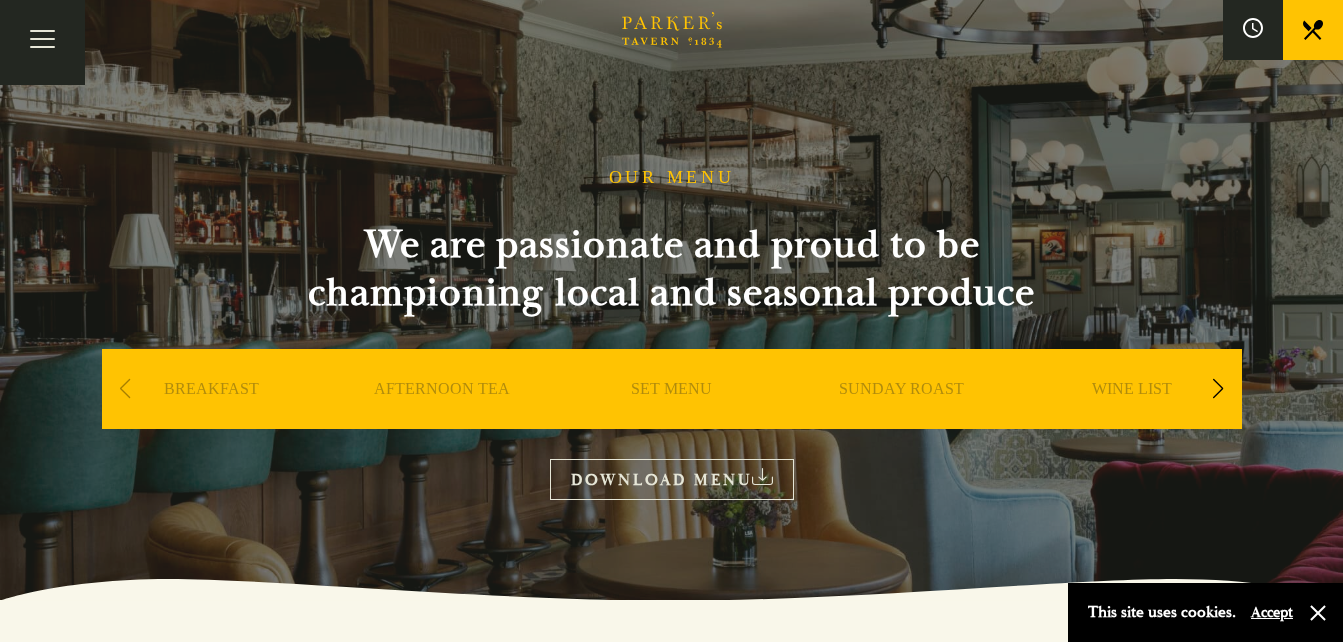 click on "SET MENU" at bounding box center [671, 419] 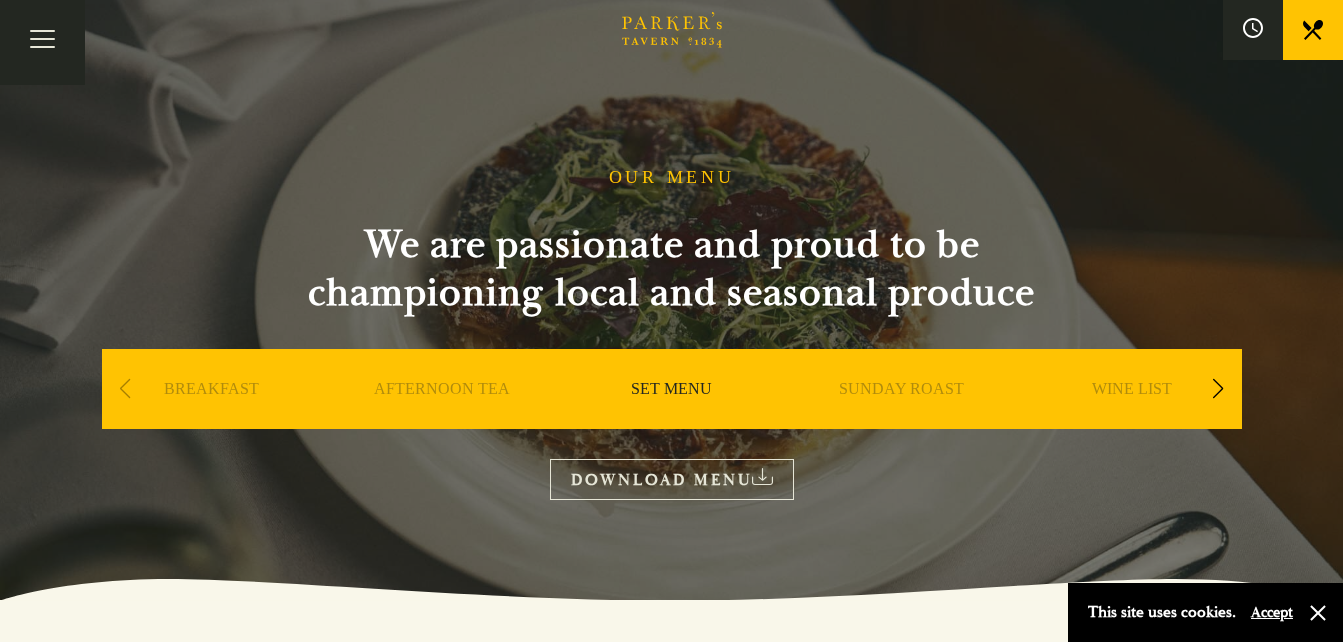 scroll, scrollTop: 0, scrollLeft: 0, axis: both 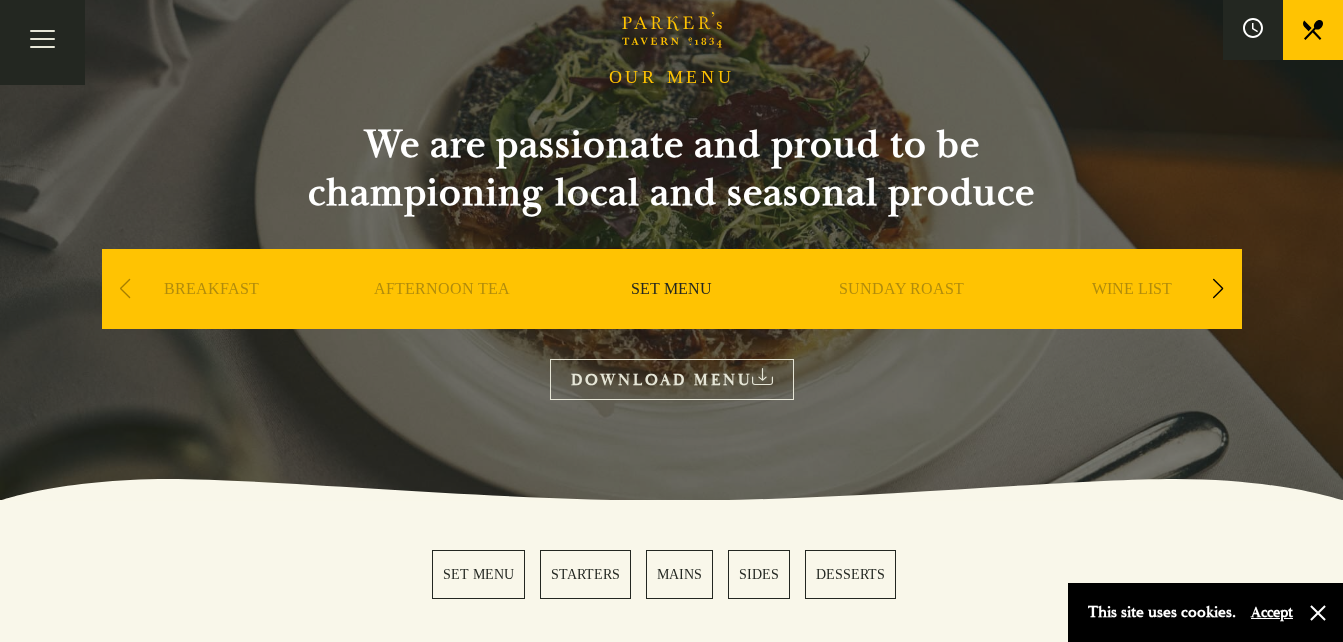 click on "AFTERNOON TEA" at bounding box center (442, 319) 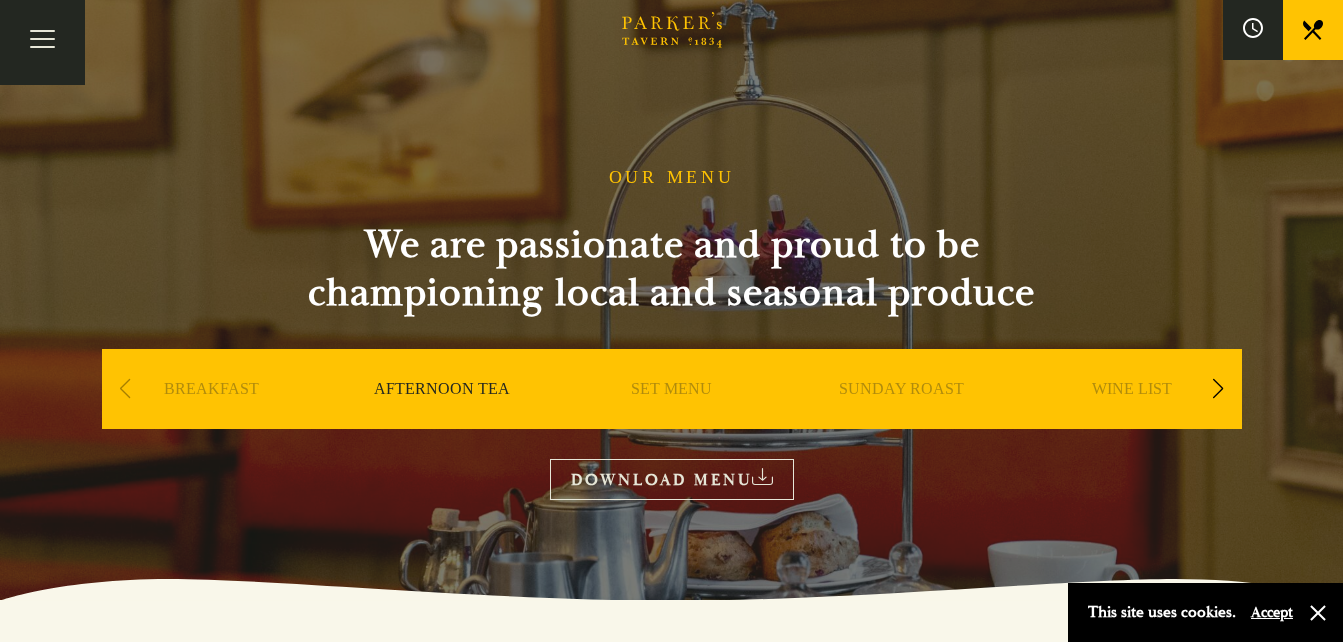 scroll, scrollTop: 0, scrollLeft: 0, axis: both 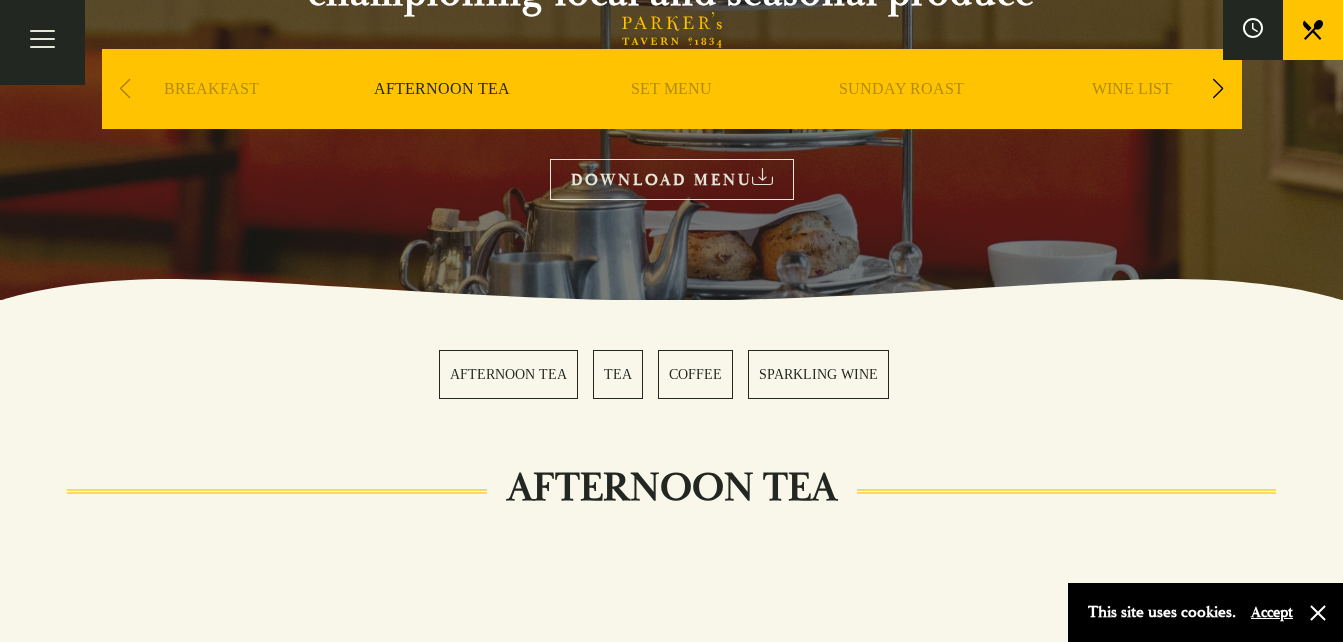 click on "AFTERNOON TEA" at bounding box center [508, 374] 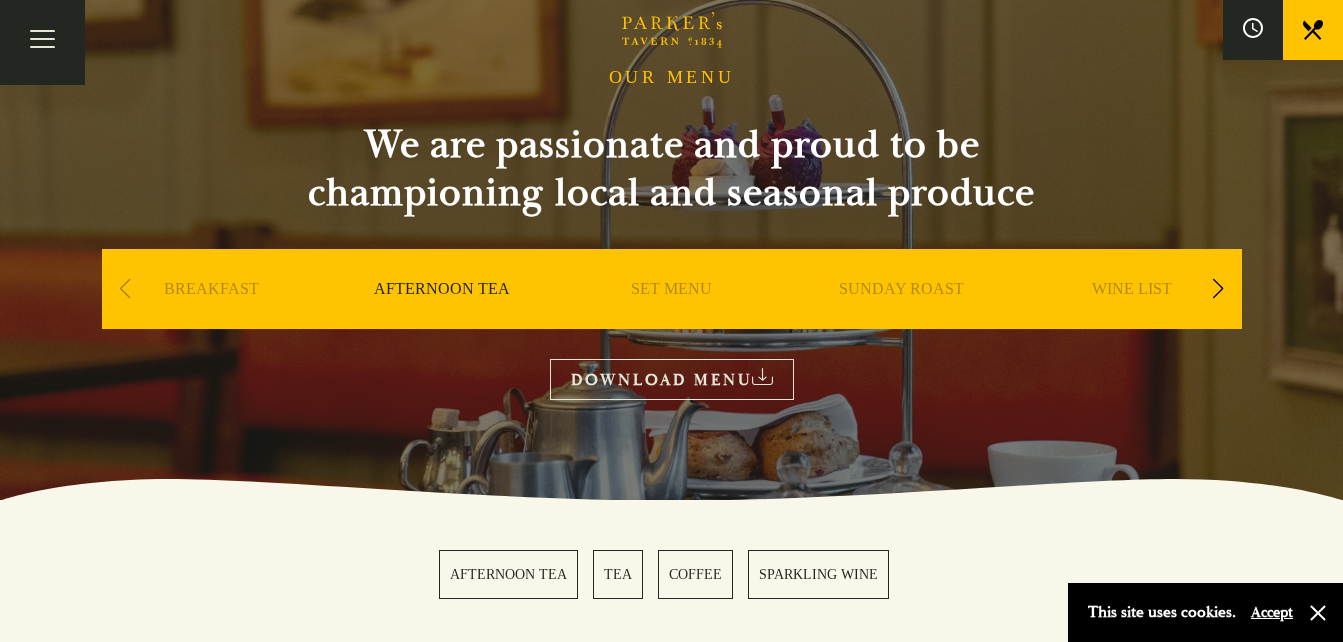 scroll, scrollTop: 0, scrollLeft: 0, axis: both 